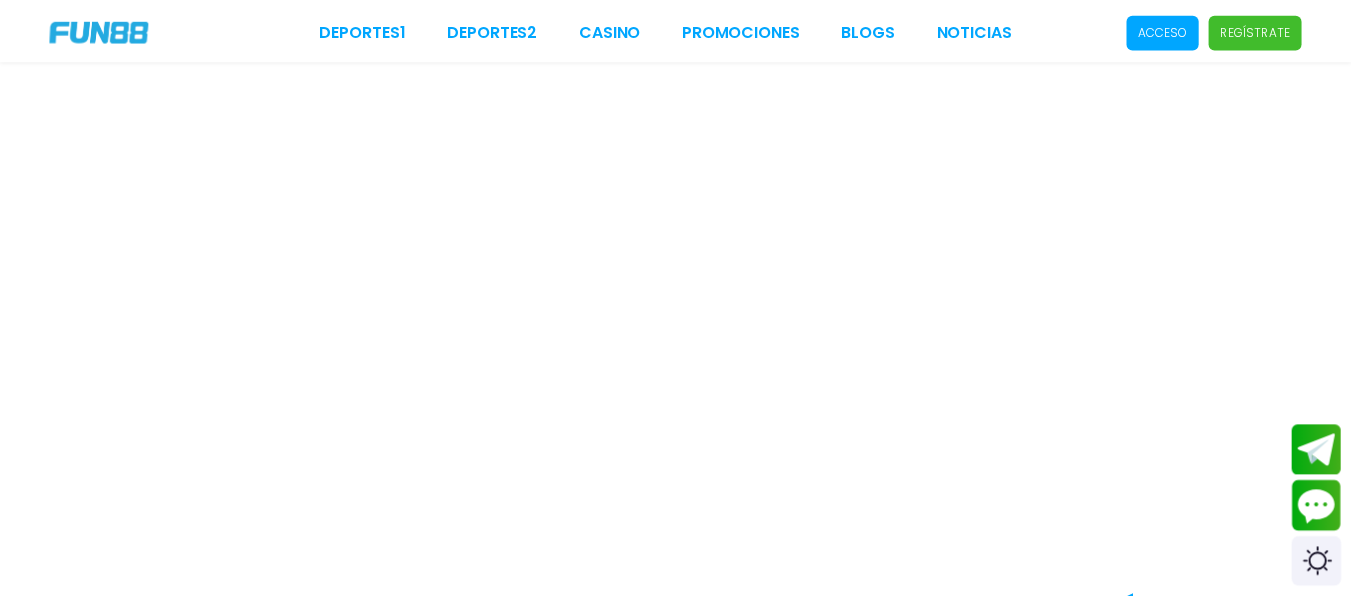 scroll, scrollTop: 0, scrollLeft: 0, axis: both 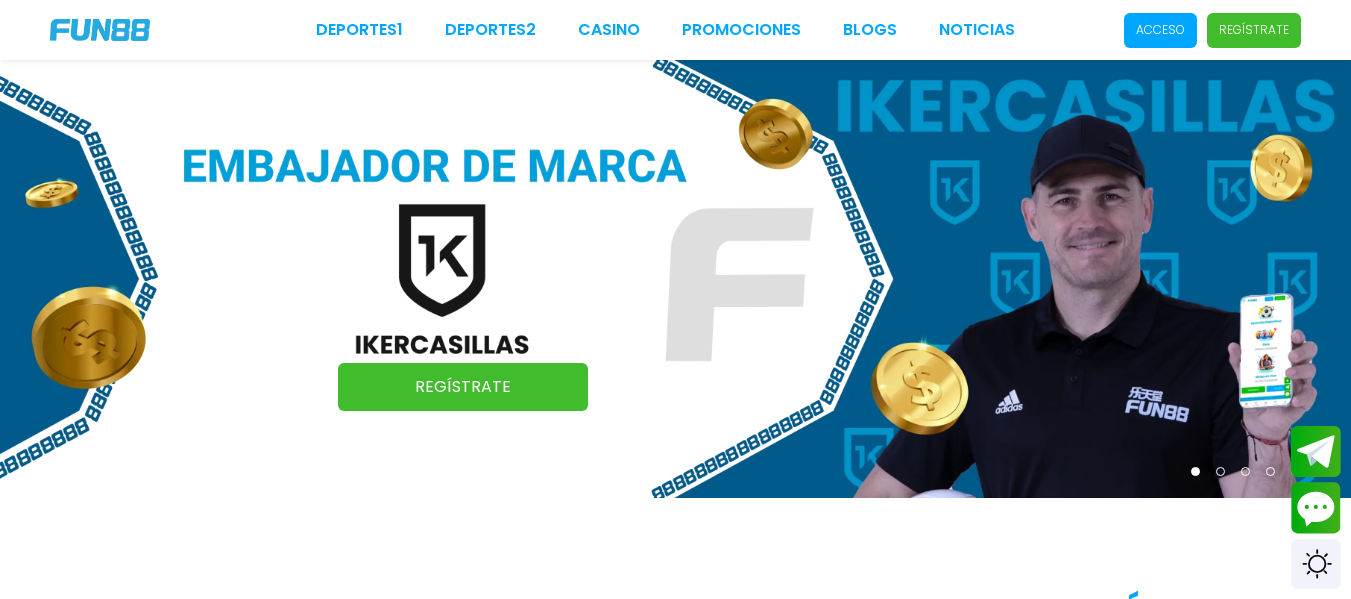 click on "Acceso" at bounding box center (1160, 30) 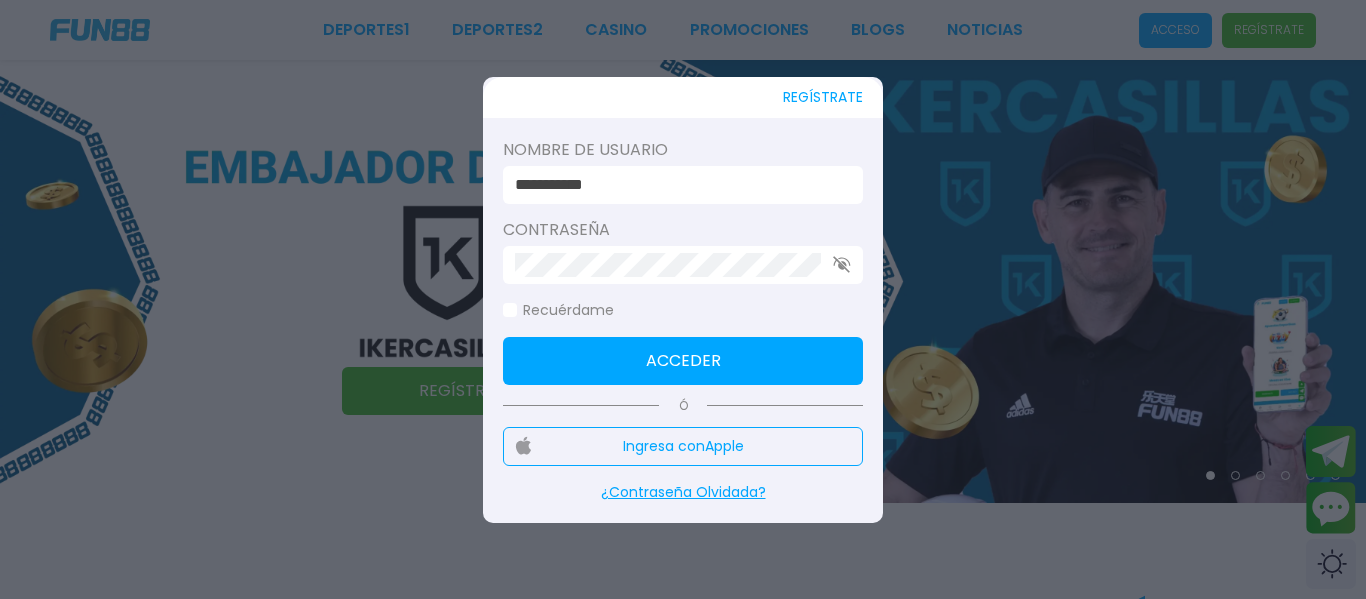 click on "**********" at bounding box center (677, 185) 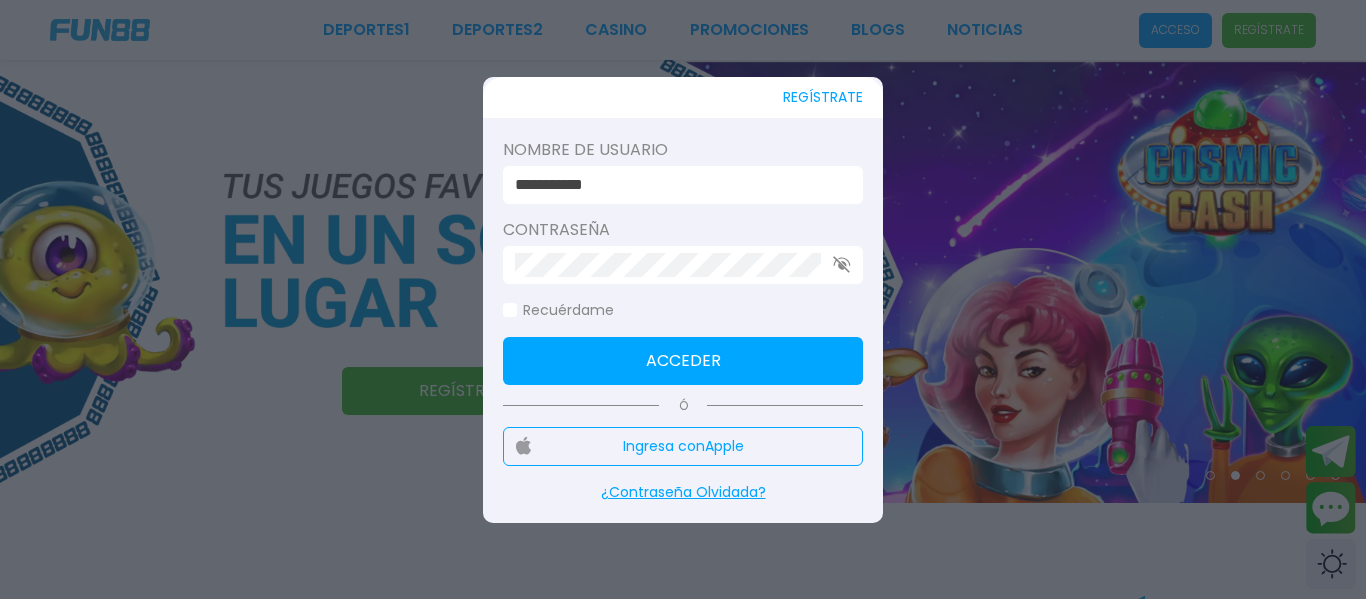 type on "**********" 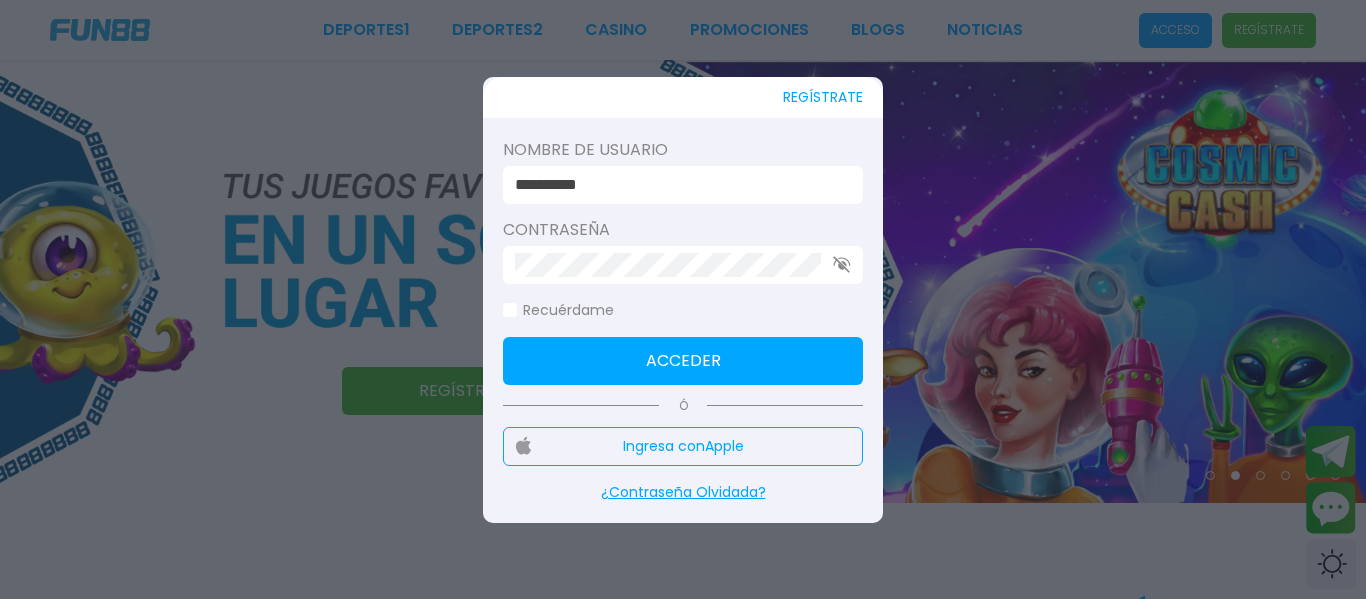 click on "Acceder" at bounding box center [683, 361] 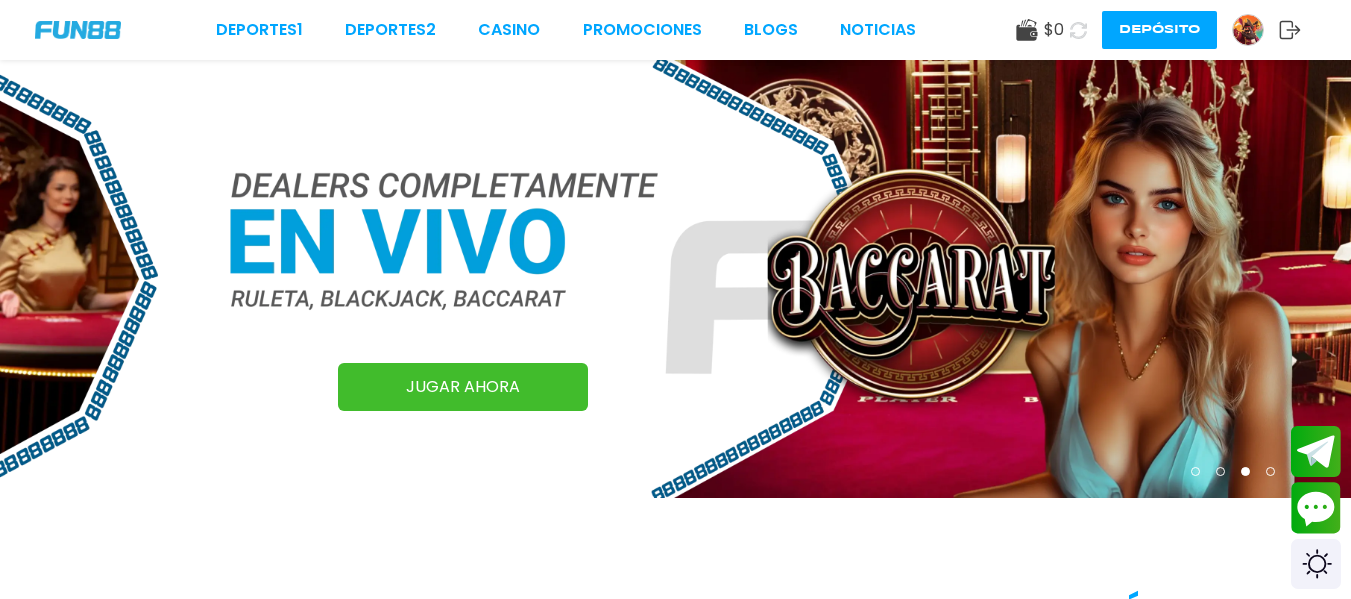 click at bounding box center [675, 279] 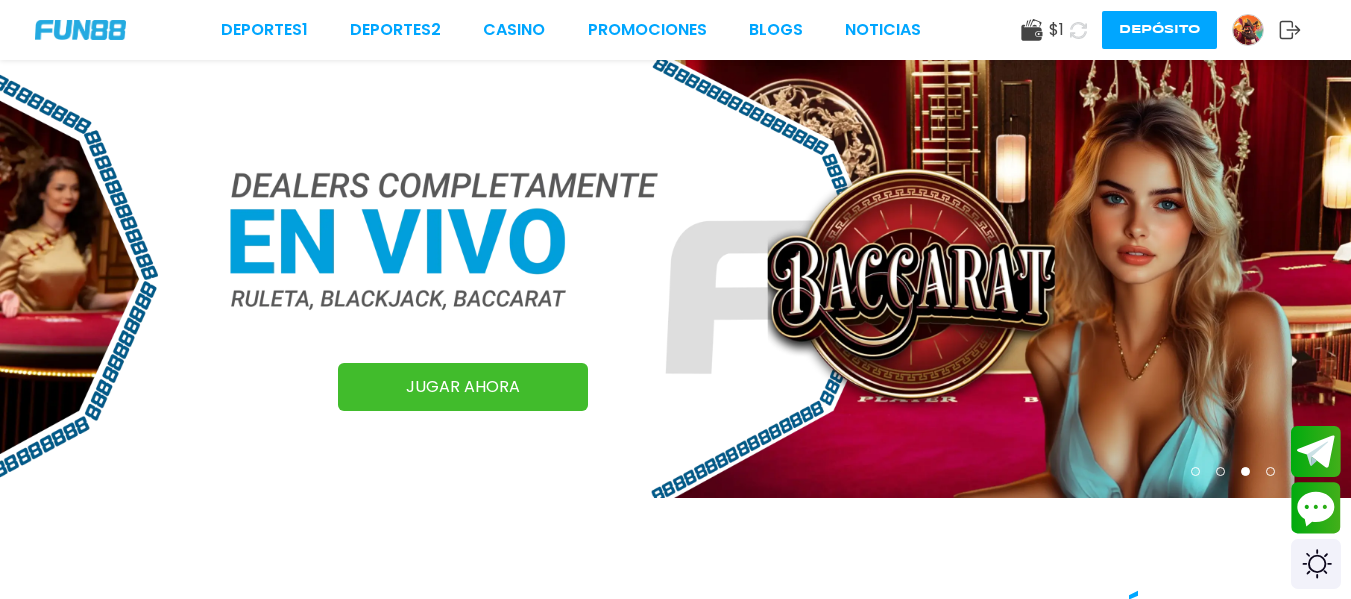 click at bounding box center (1255, 30) 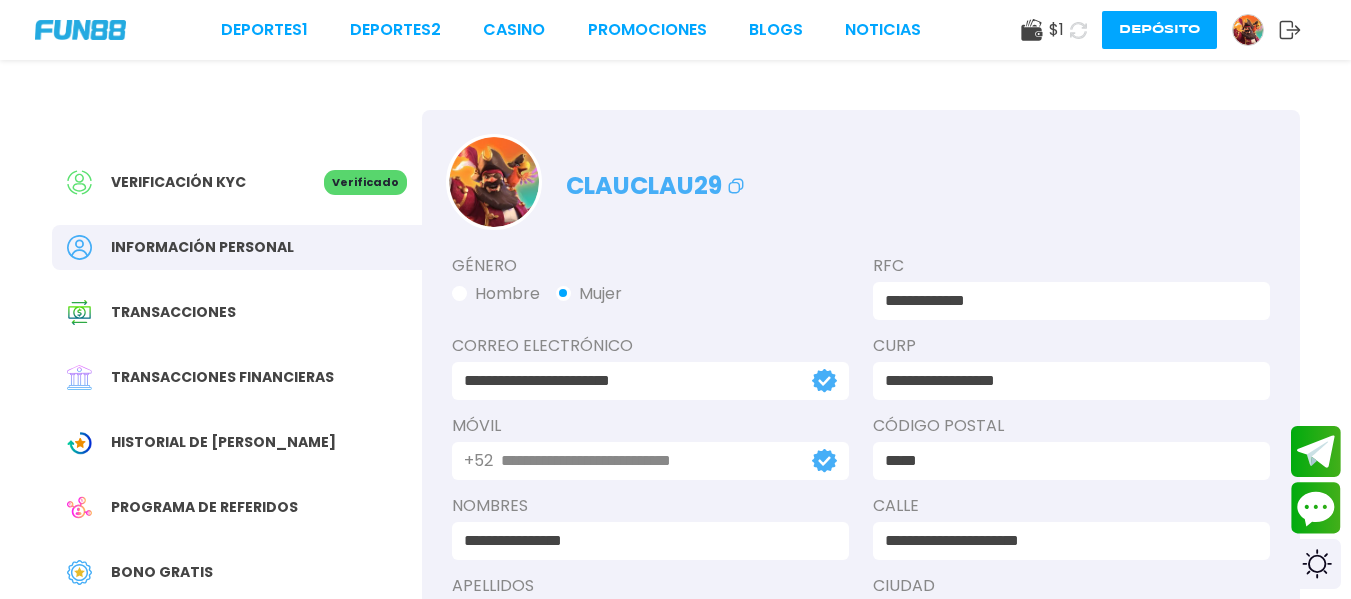 click 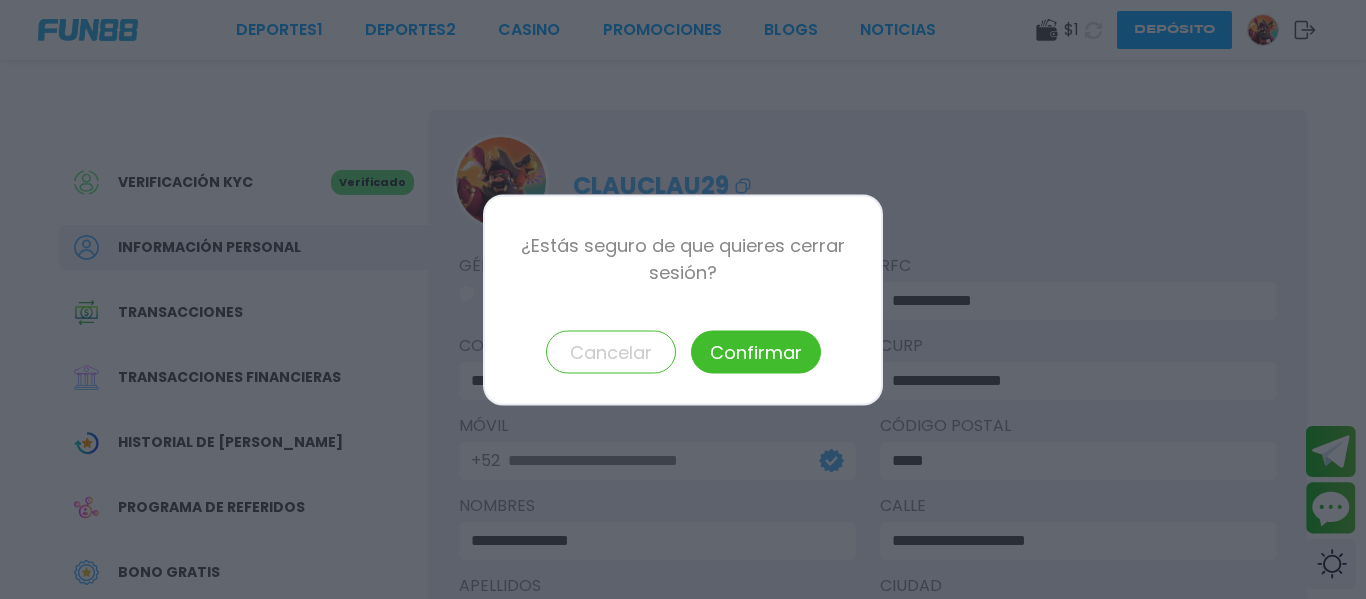 click on "Confirmar" at bounding box center [756, 351] 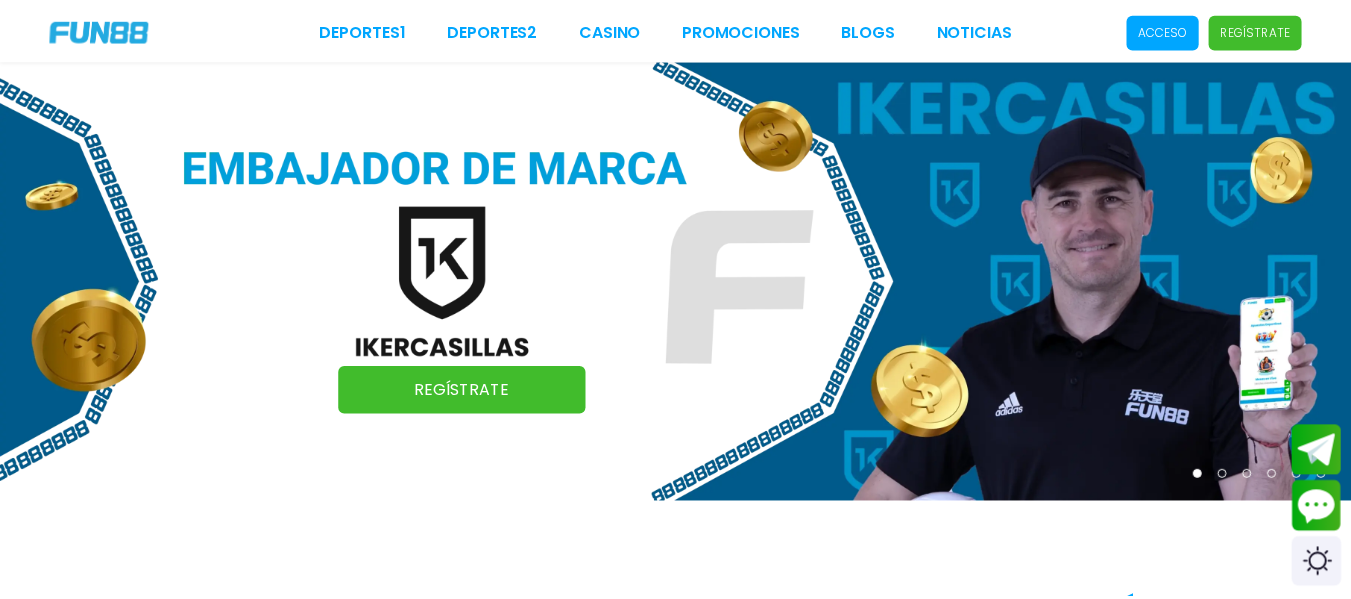 scroll, scrollTop: 0, scrollLeft: 0, axis: both 